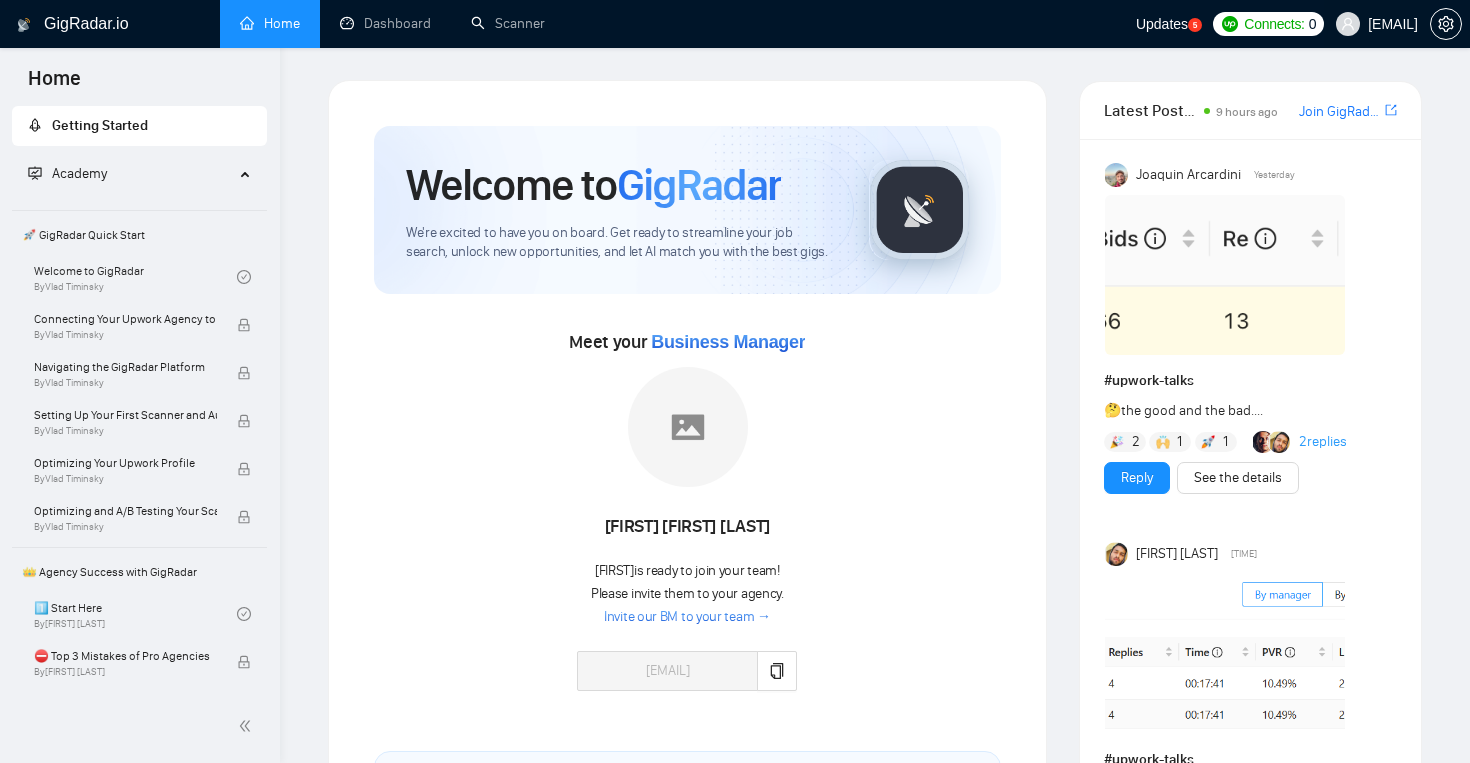 scroll, scrollTop: 0, scrollLeft: 0, axis: both 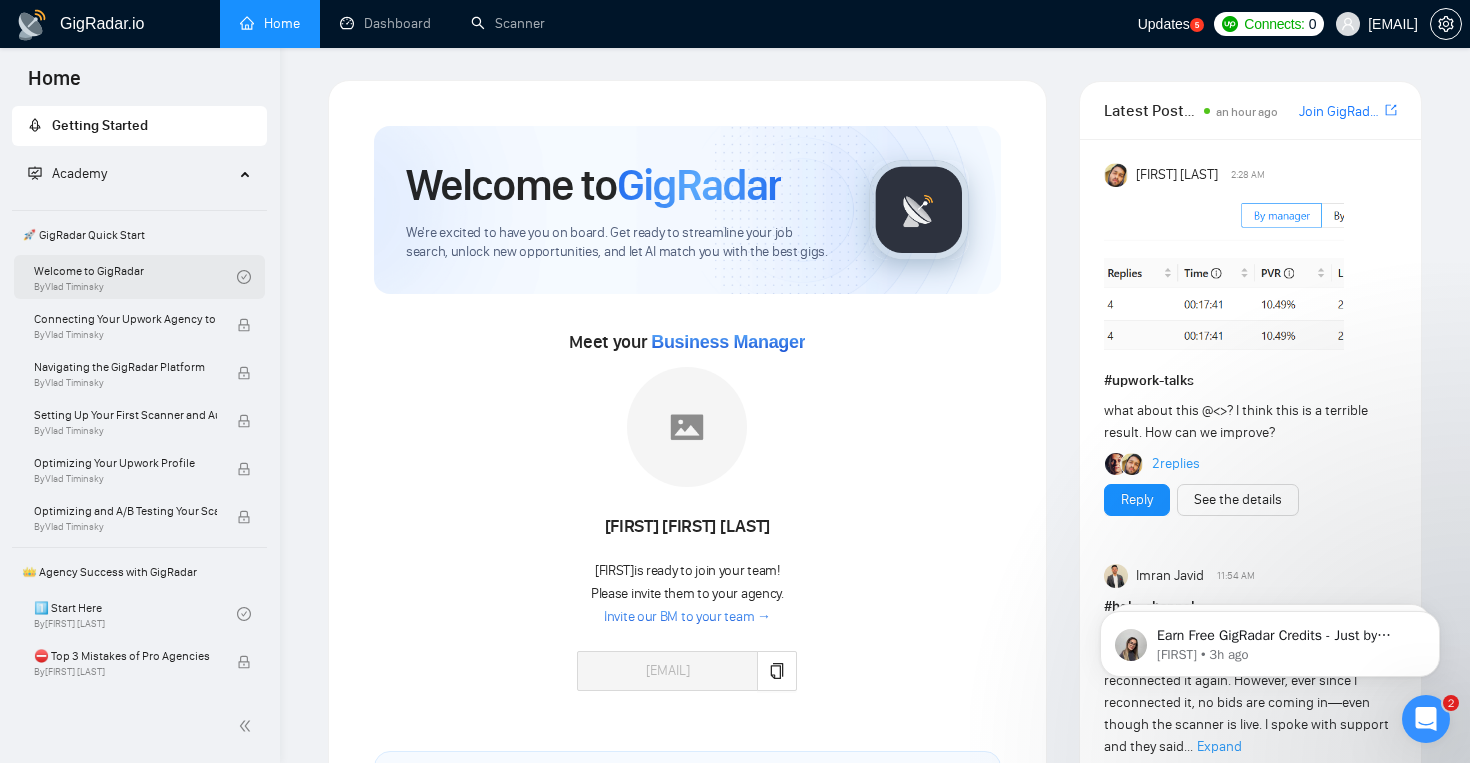 click on "Welcome to GigRadar By  [FIRST] [LAST]" at bounding box center (135, 277) 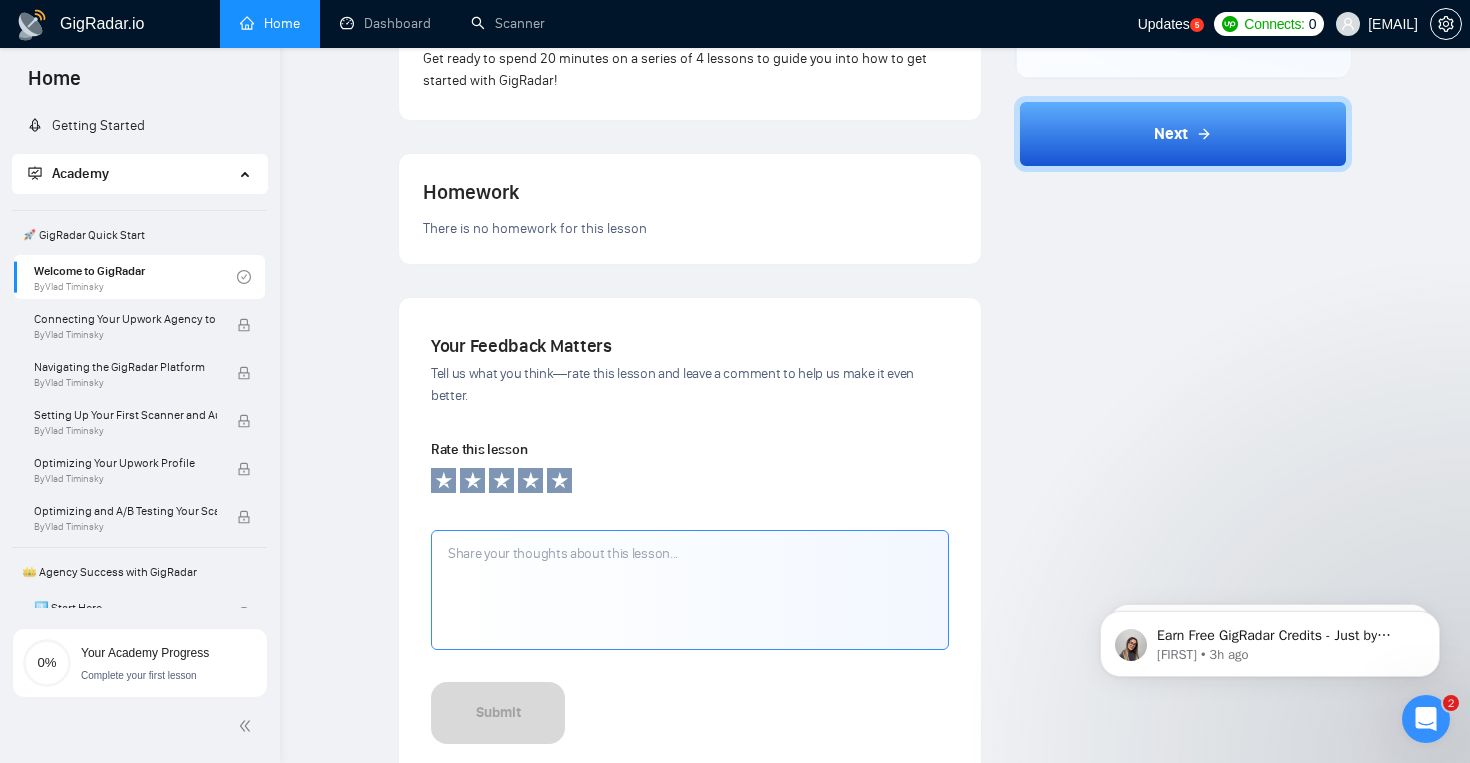 scroll, scrollTop: 0, scrollLeft: 0, axis: both 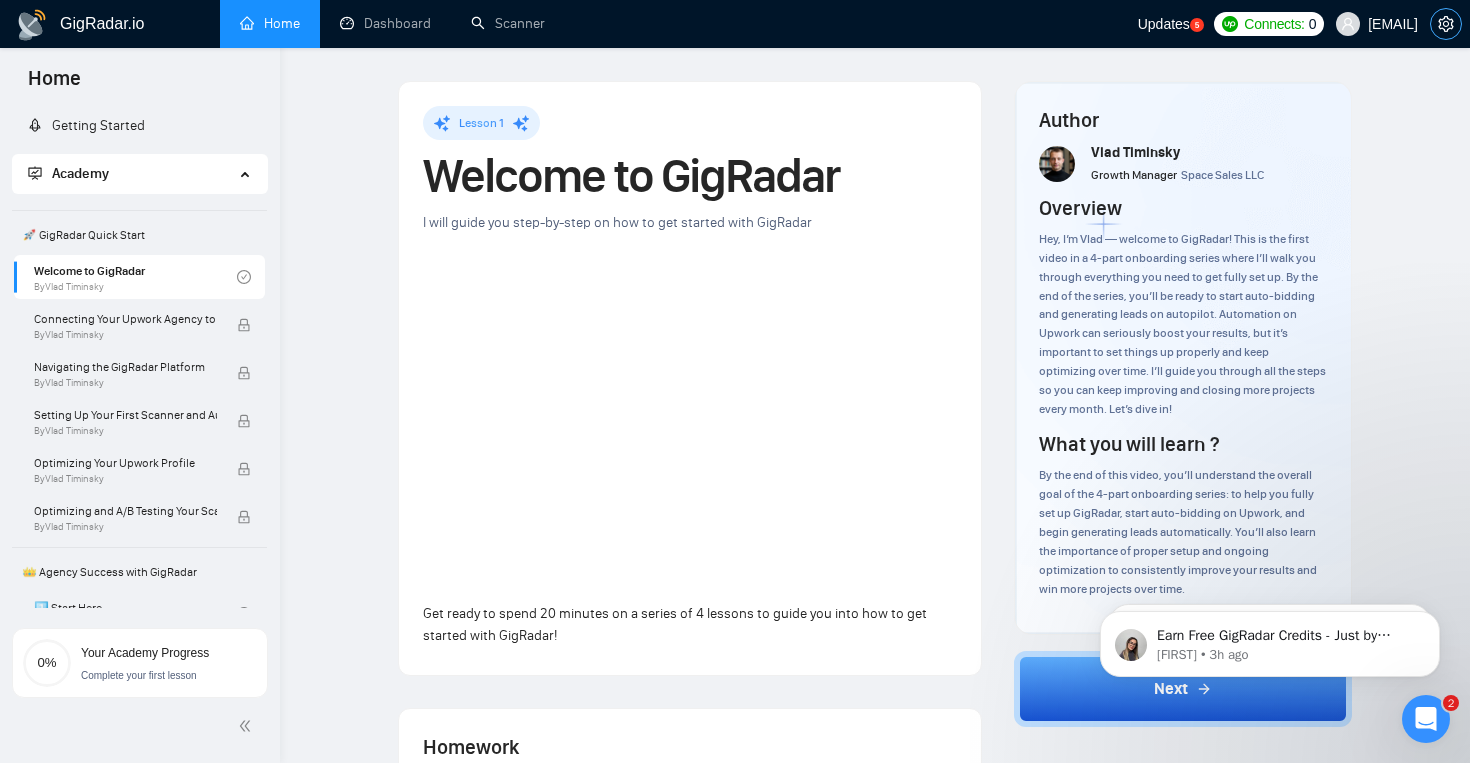 click 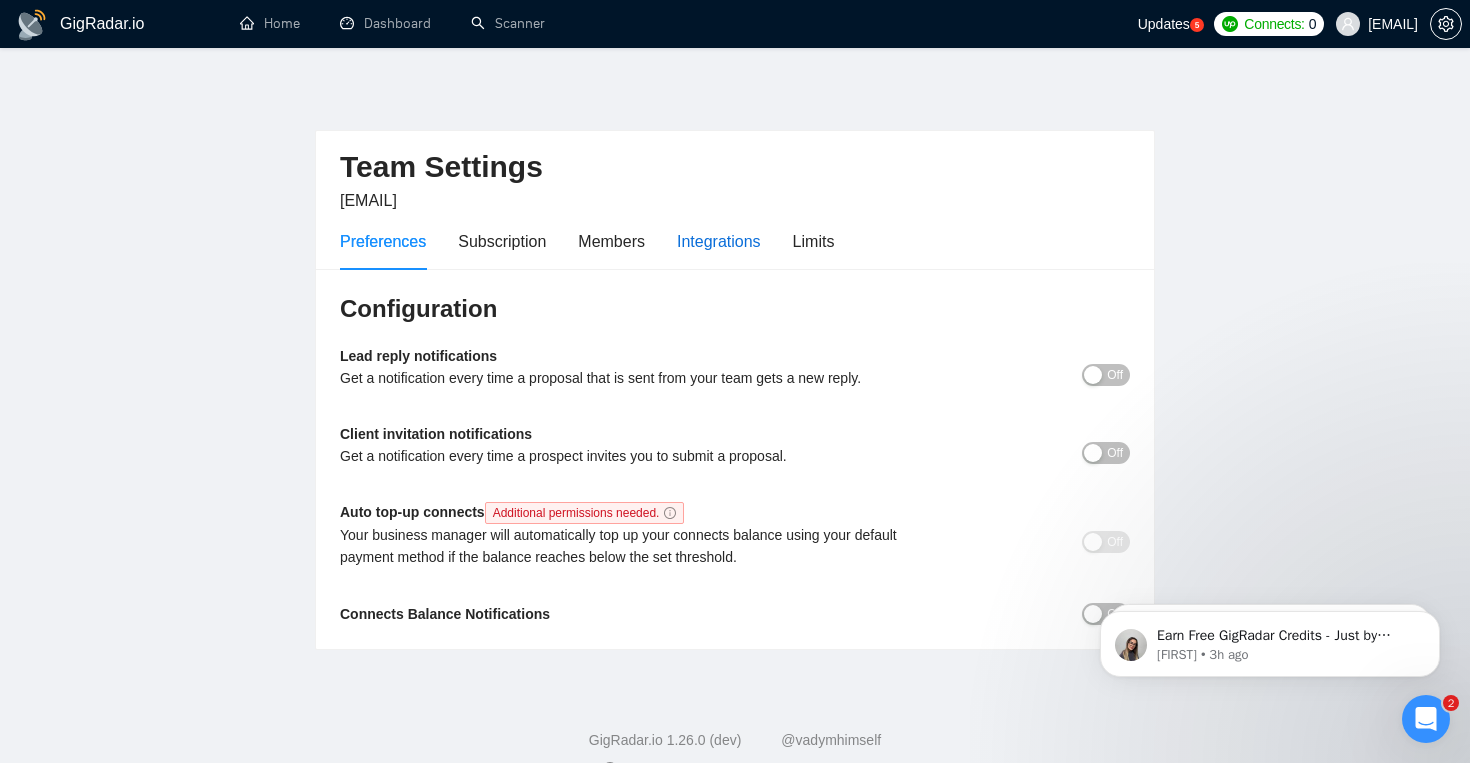 click on "Integrations" at bounding box center (719, 241) 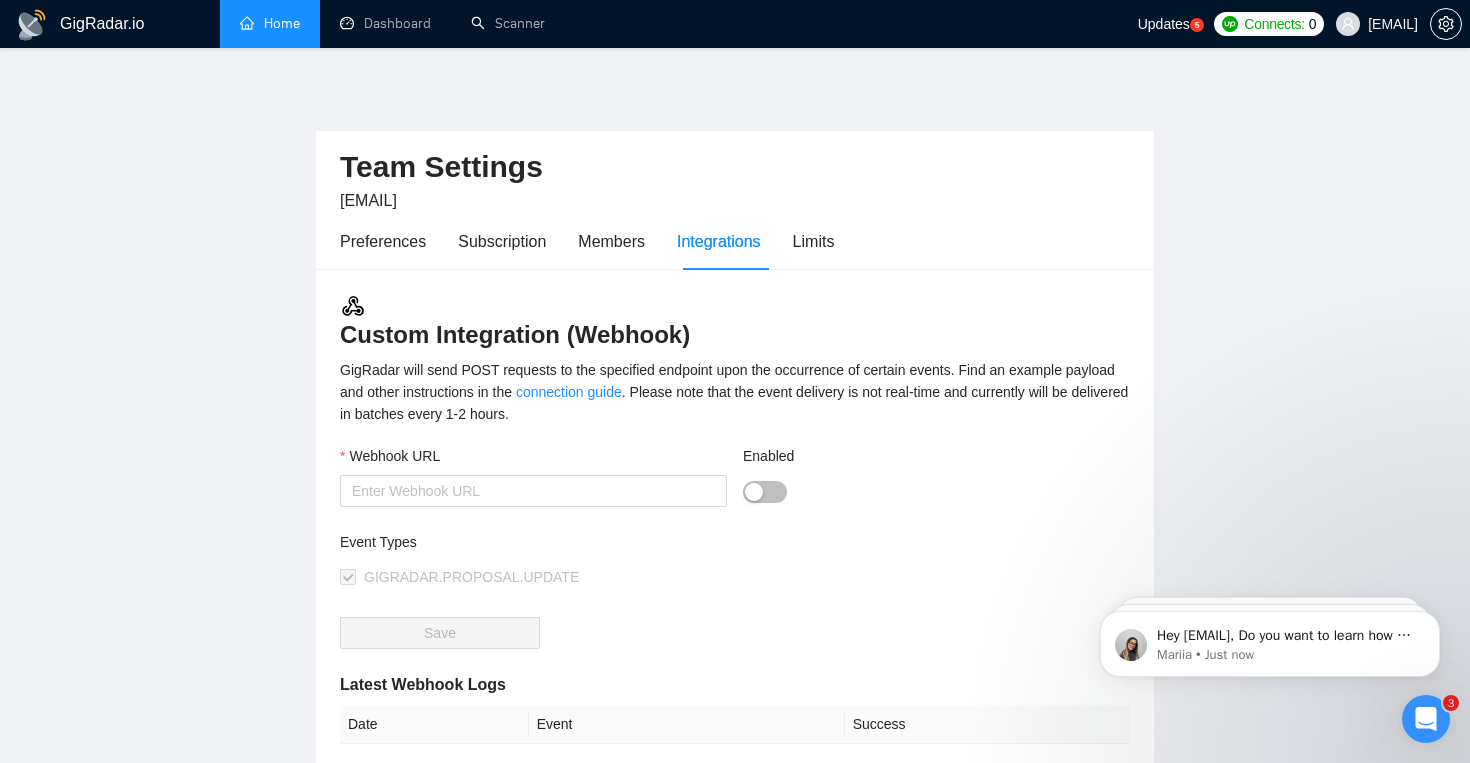 click on "Home" at bounding box center (270, 24) 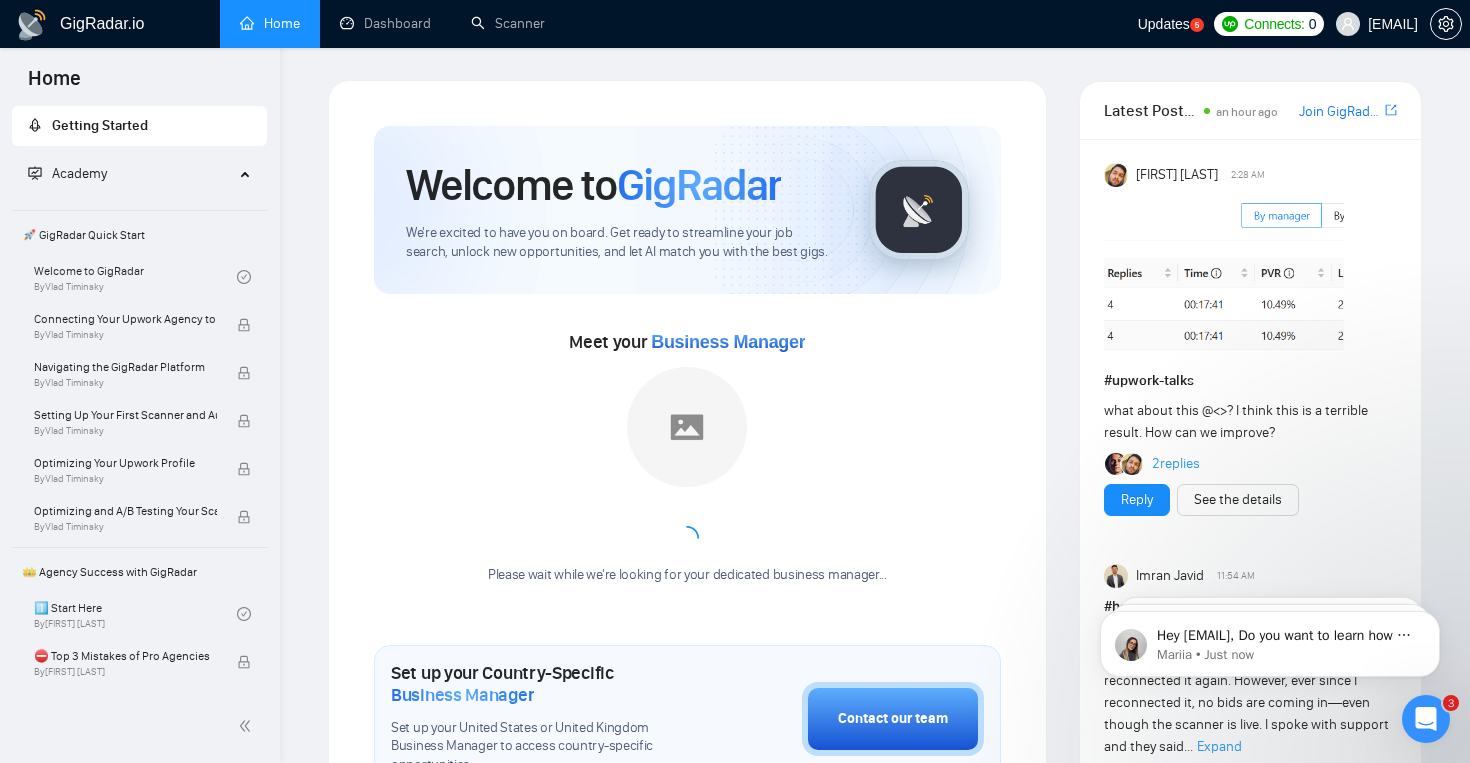 click on "Academy" at bounding box center [140, 174] 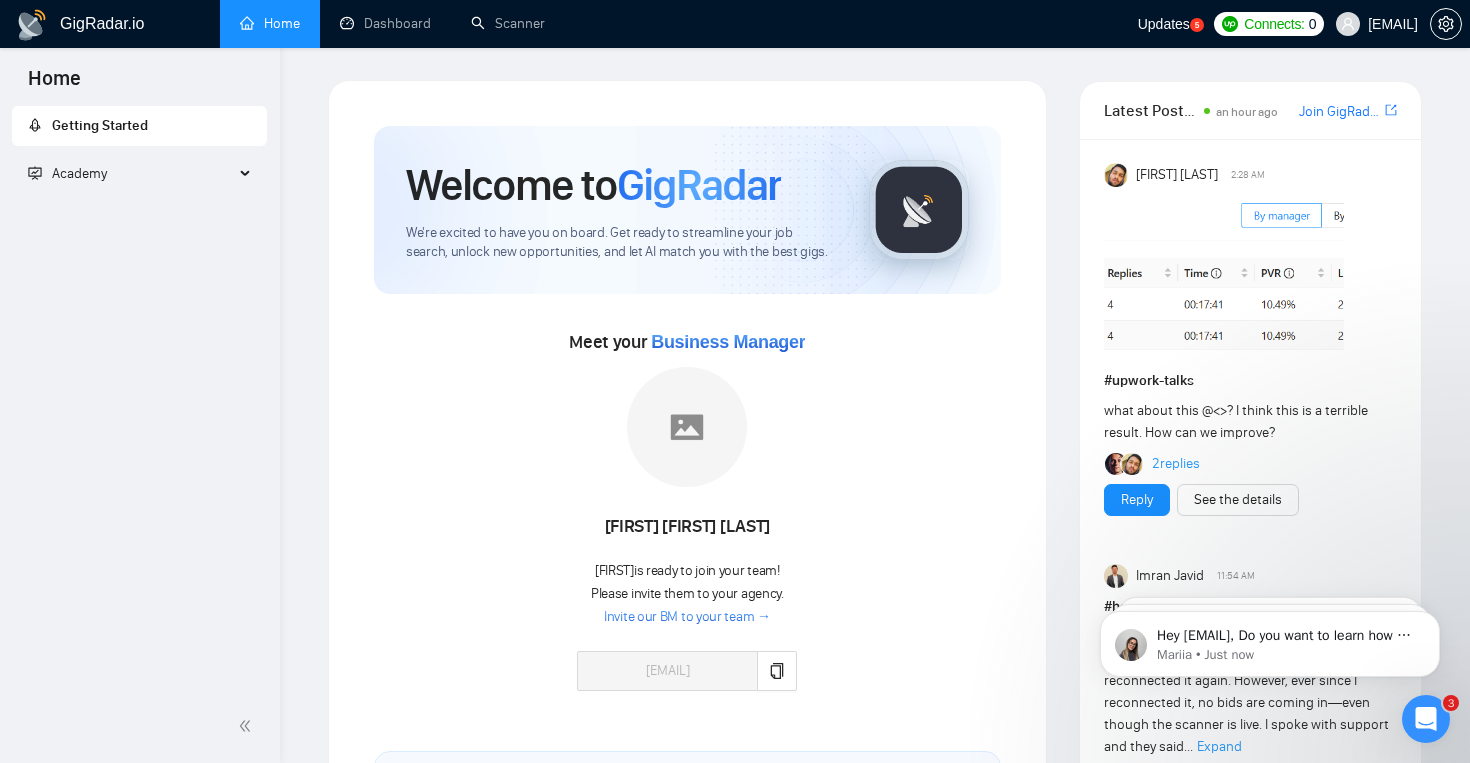 click on "Getting Started" at bounding box center (139, 126) 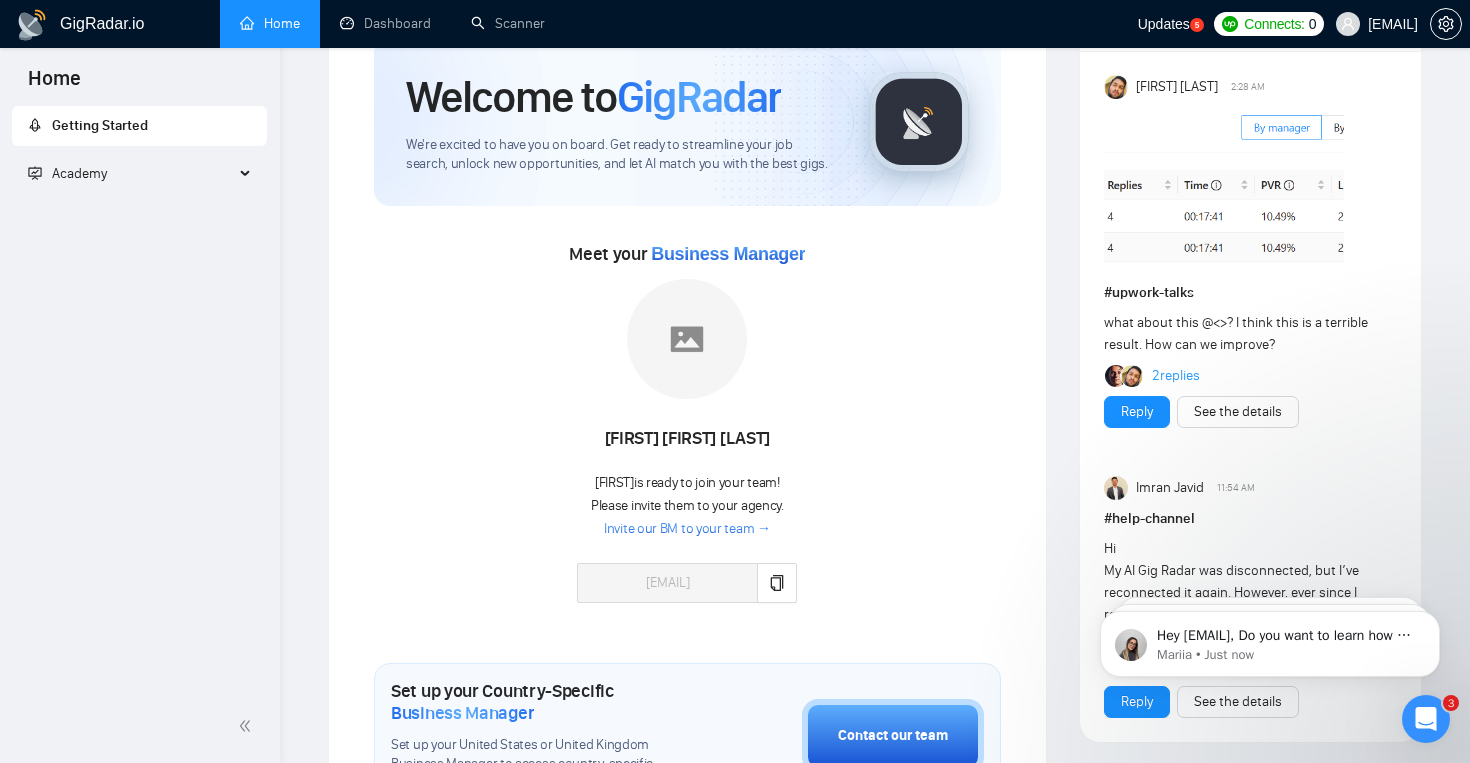 scroll, scrollTop: 0, scrollLeft: 0, axis: both 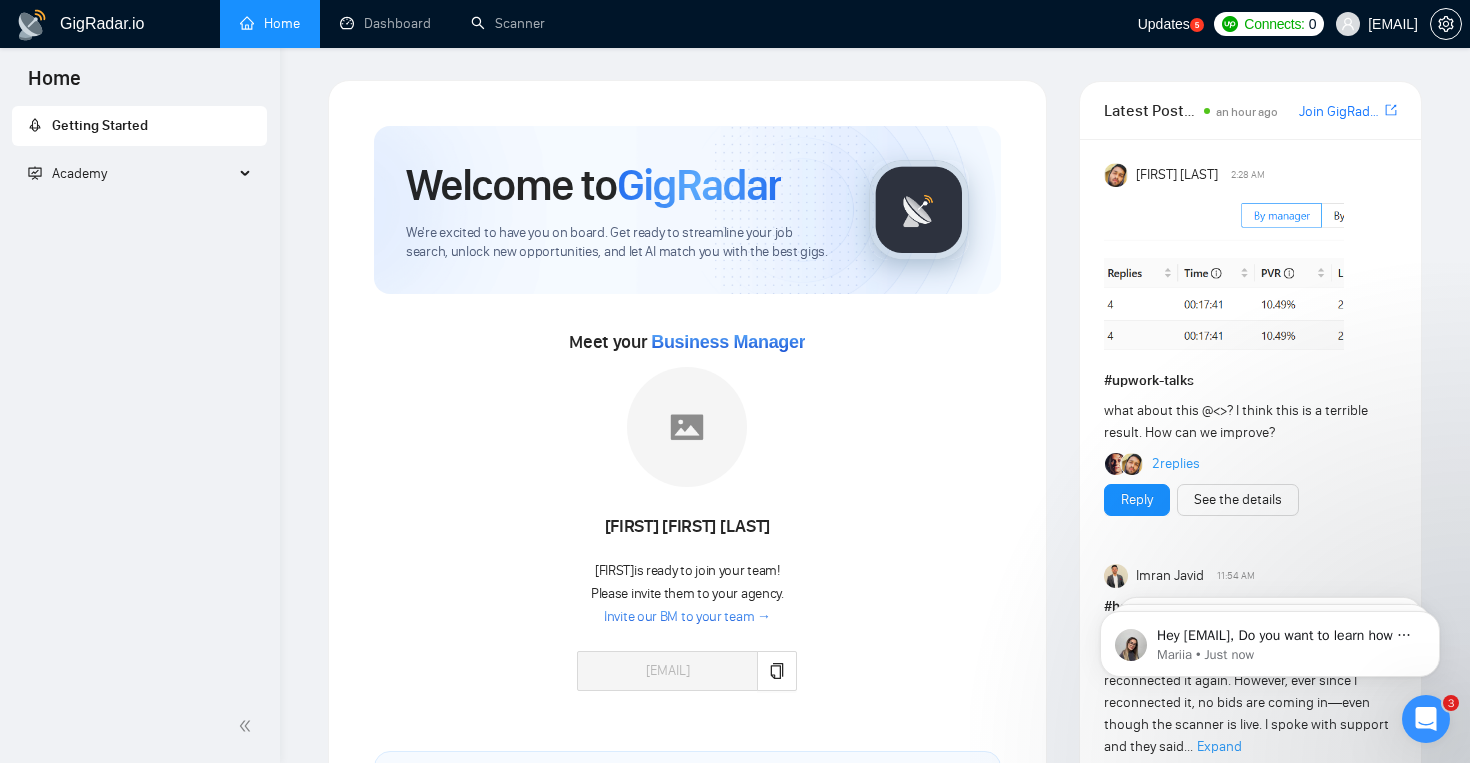 click on "Welcome to GigRadar We're excited to have you on board. Get ready to streamline your job search, unlock new opportunities, and let AI match you with the best gigs. Meet your Business Manager [FIRST] [FIRST] [LAST] [FIRST] is ready to join your team! Please invite them to your agency. Invite our BM to your team → [EMAIL] Set up your Country-Specific Business Manager Set up your United States or United Kingdom Business Manager to access country-specific opportunities. Contact our team GigRadar Automation Set Up a Scanner Enable the scanner for AI matching and real-time job alerts. Enable Opportunity Alerts Keep updated on top matches and new jobs. Enable Automatic Proposal Send Never miss any opportunities. GigRadar Community Join GigRadar Community Connect with the GigRadar Slack Community for updates, job opportunities, partnerships, and support. Make your First Post Make your first post on GigRadar community. Level Up Your Skill Explore Academy Finish Your First" at bounding box center (687, 855) 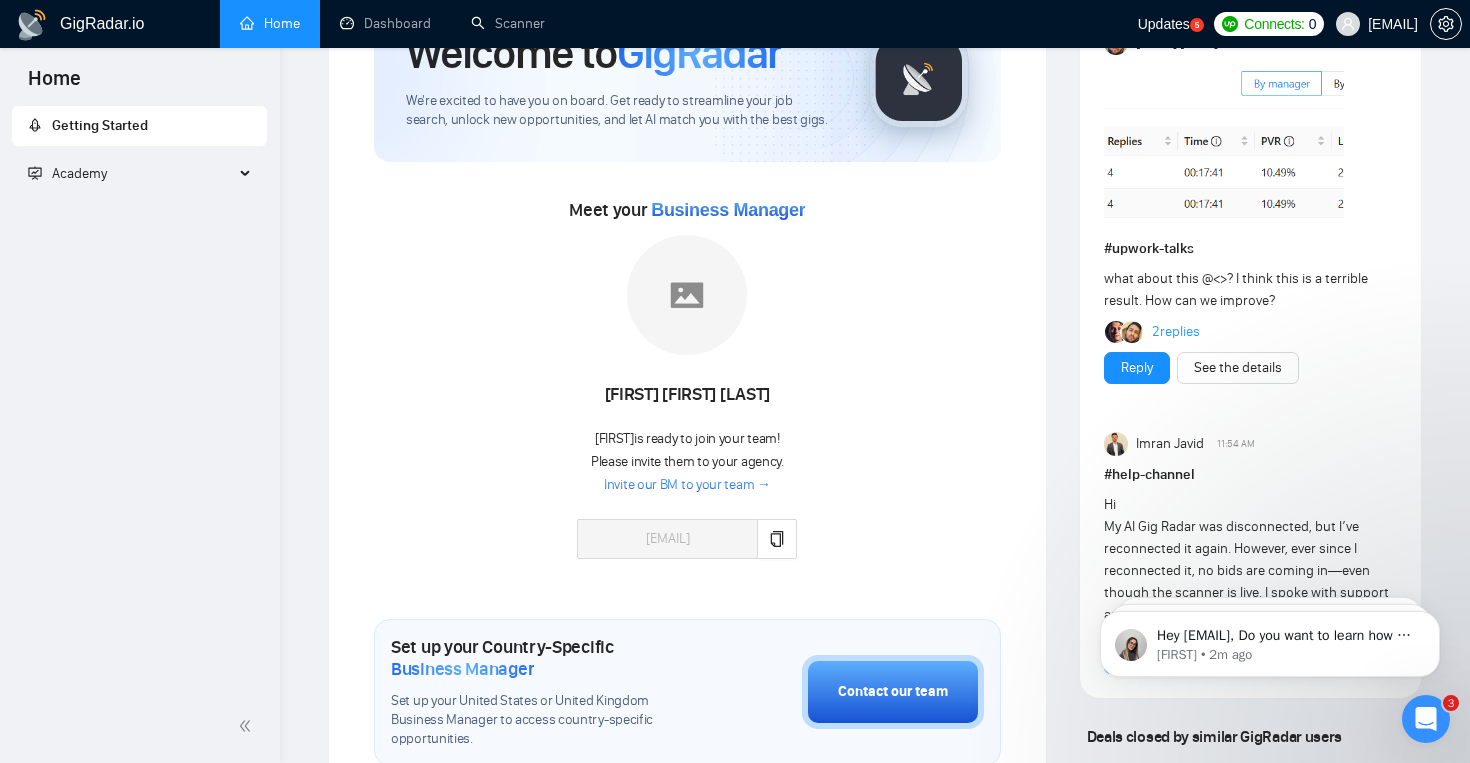 scroll, scrollTop: 0, scrollLeft: 0, axis: both 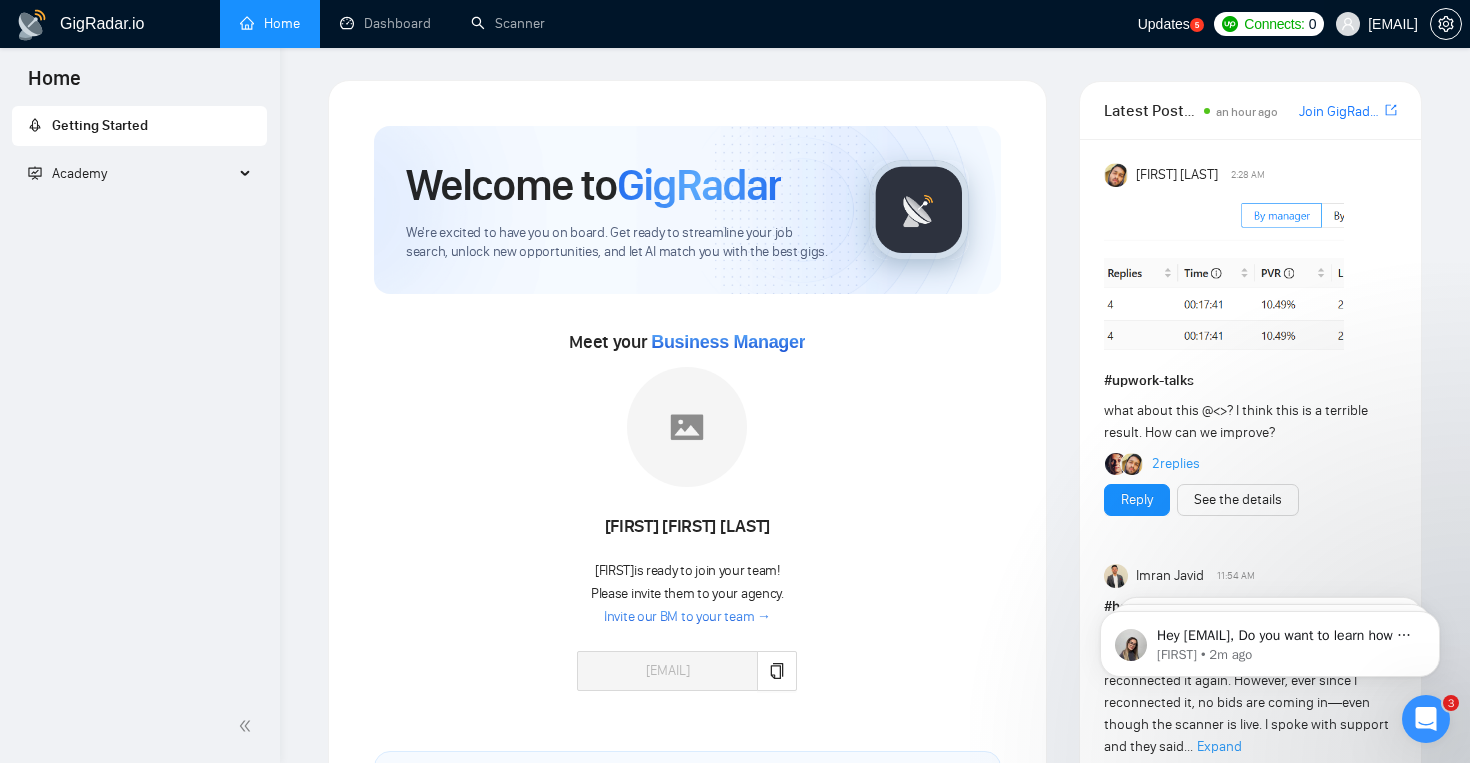 click on "[EMAIL]" at bounding box center (1393, 24) 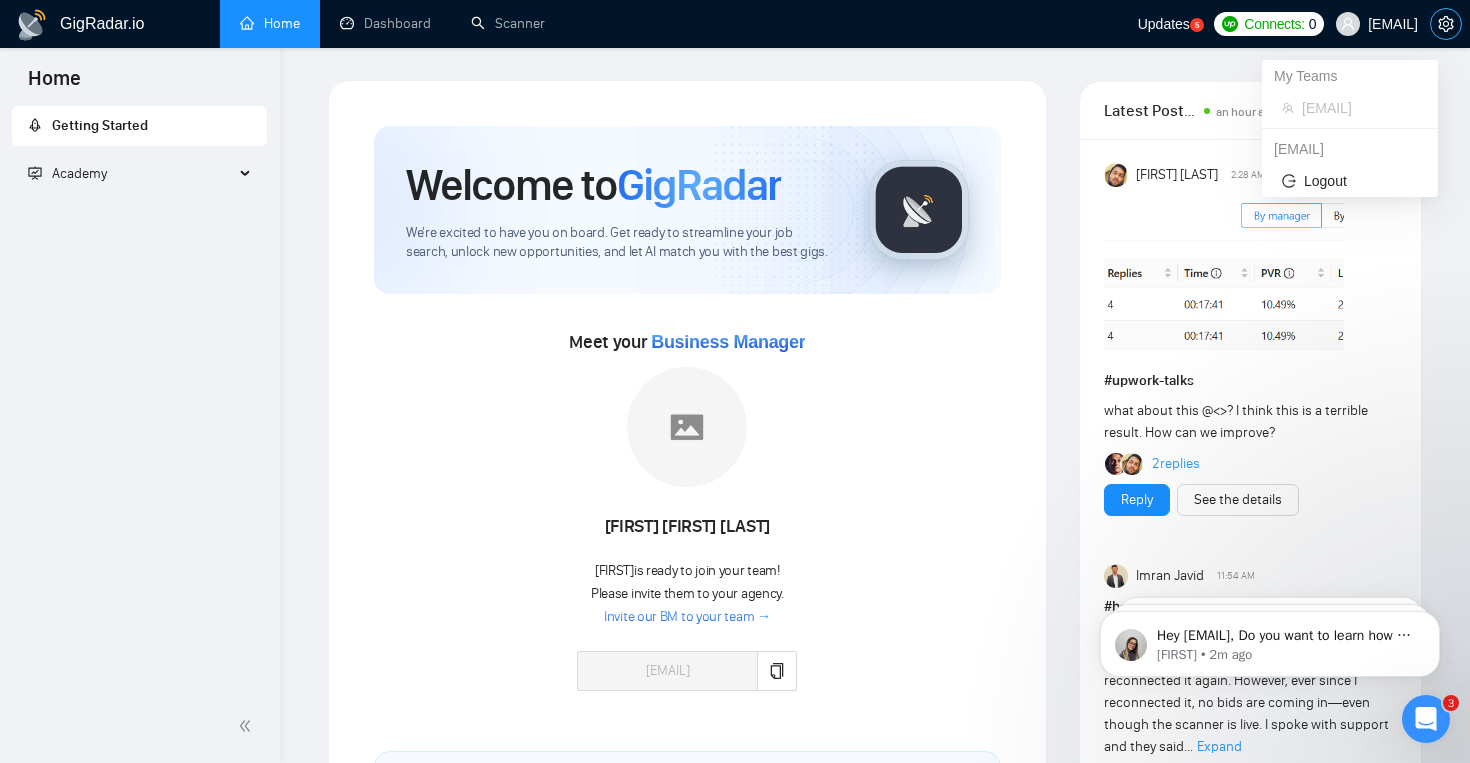 click 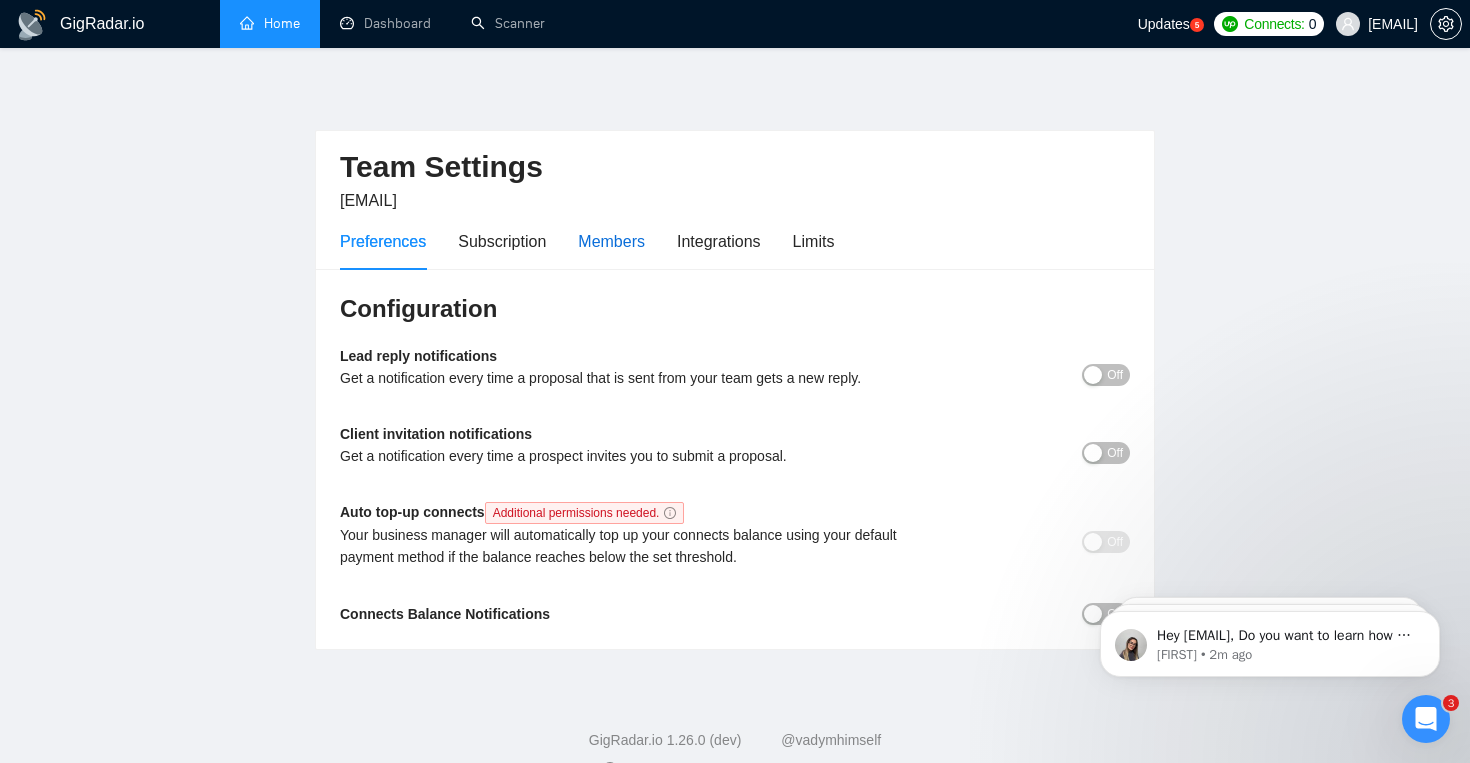 click on "Members" at bounding box center [611, 241] 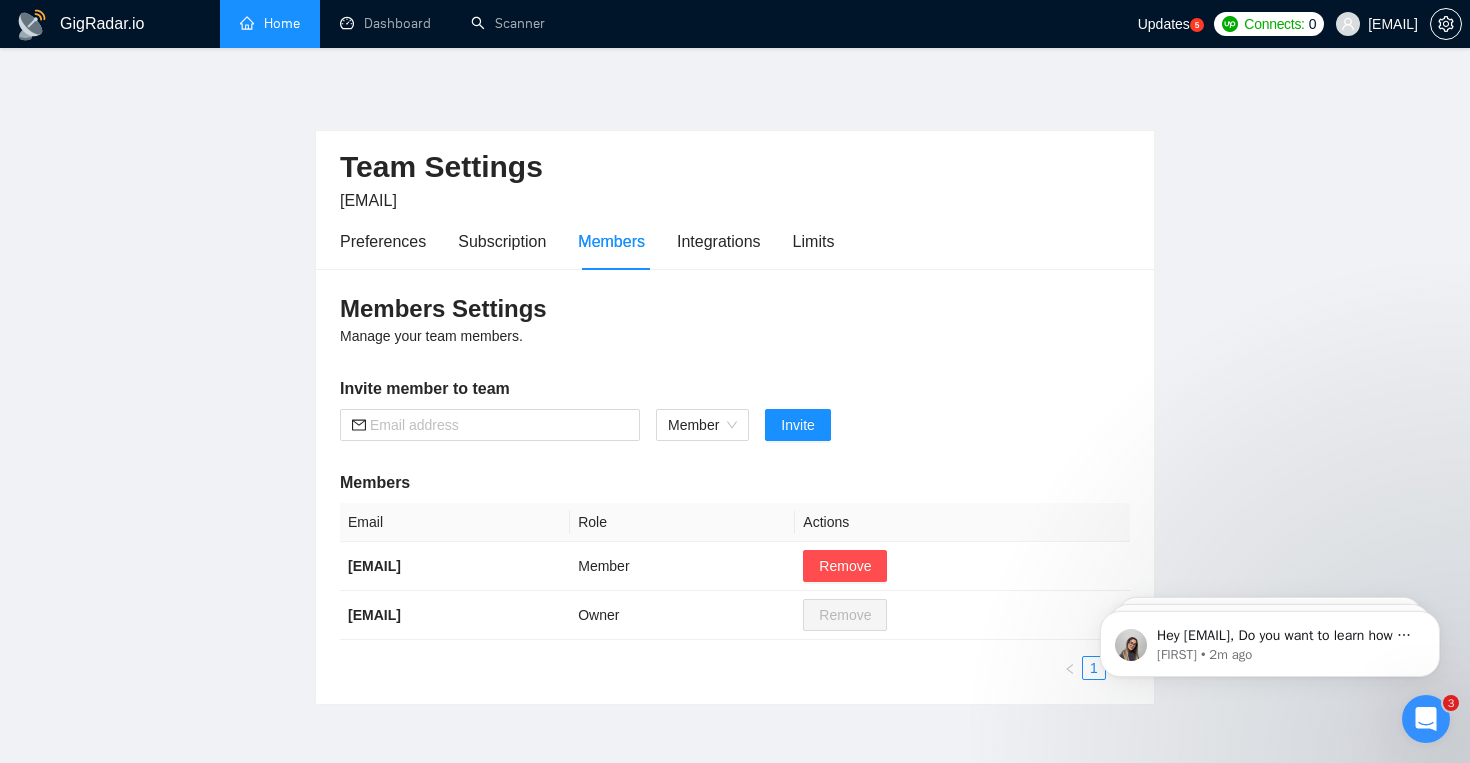 click on "GigRadar.io" at bounding box center [102, 24] 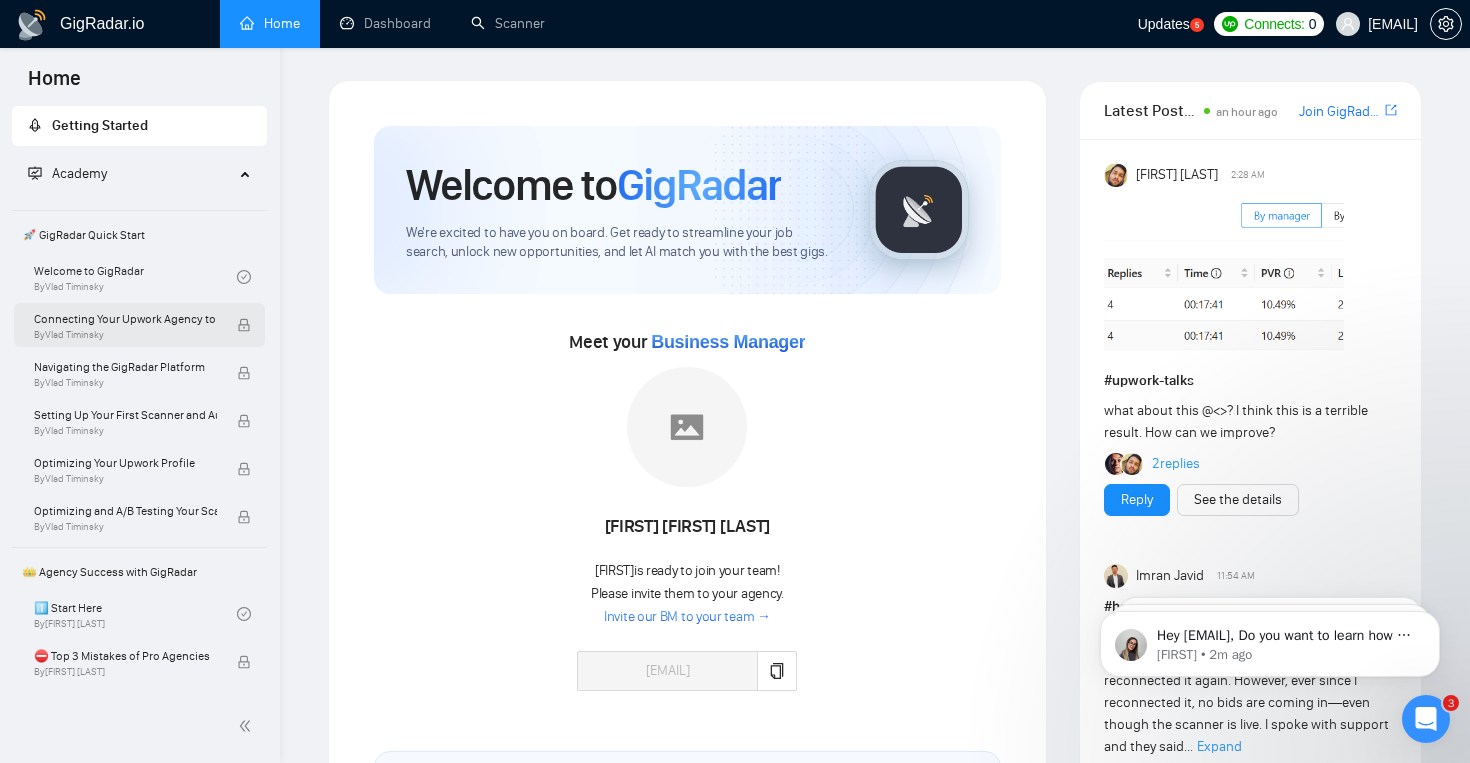 click on "Connecting Your Upwork Agency to GigRadar" at bounding box center [125, 319] 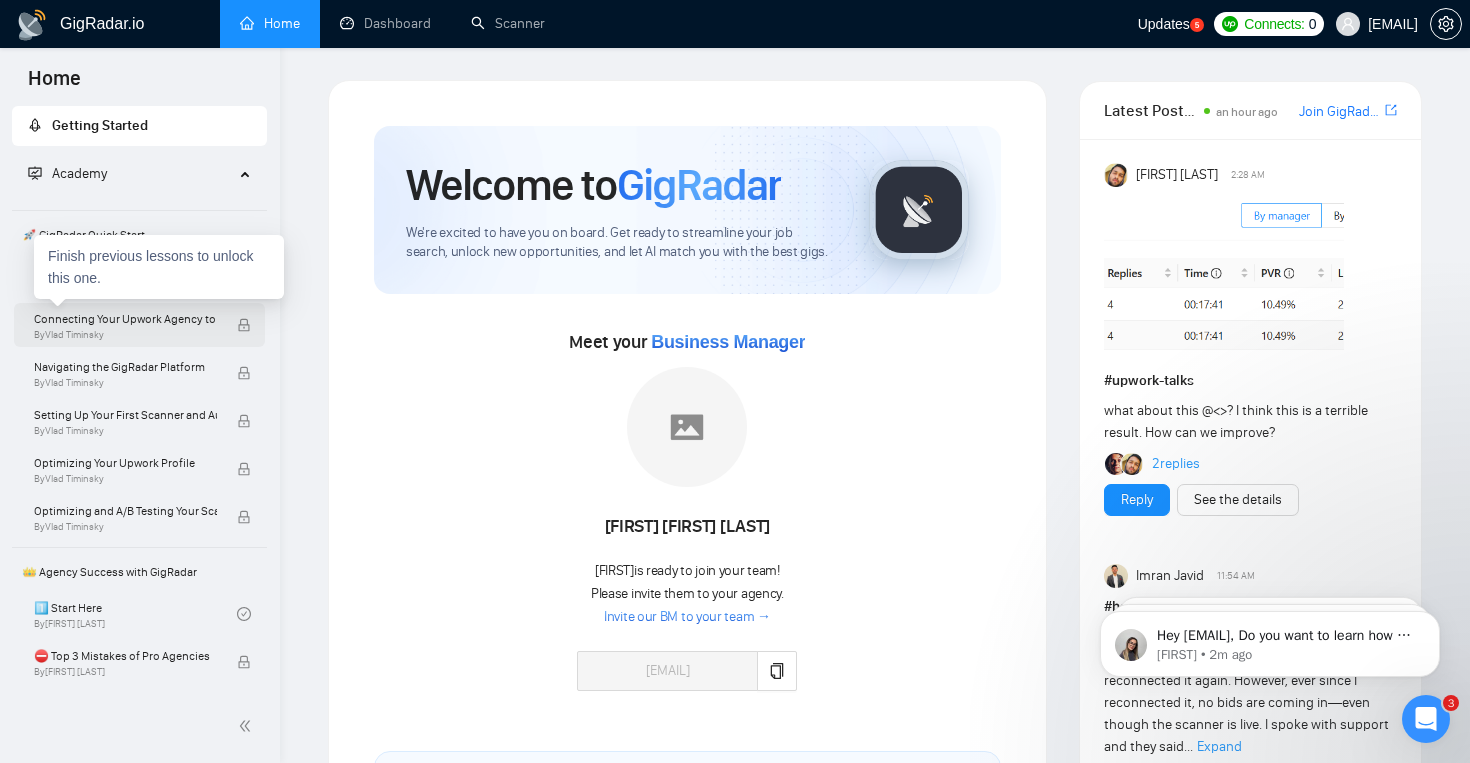 click on "Connecting Your Upwork Agency to GigRadar" at bounding box center (125, 319) 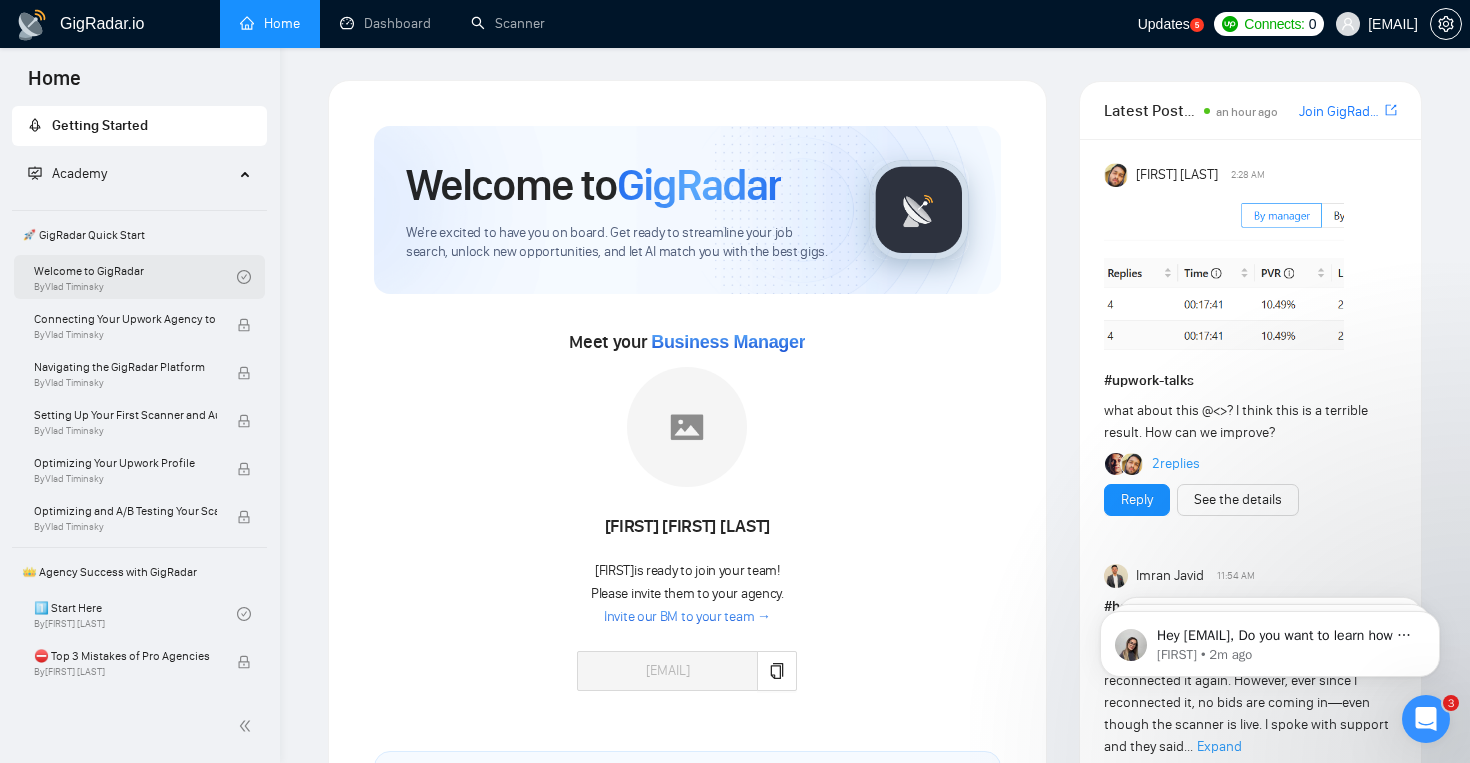 click on "Welcome to GigRadar By  [FIRST] [LAST]" at bounding box center [135, 277] 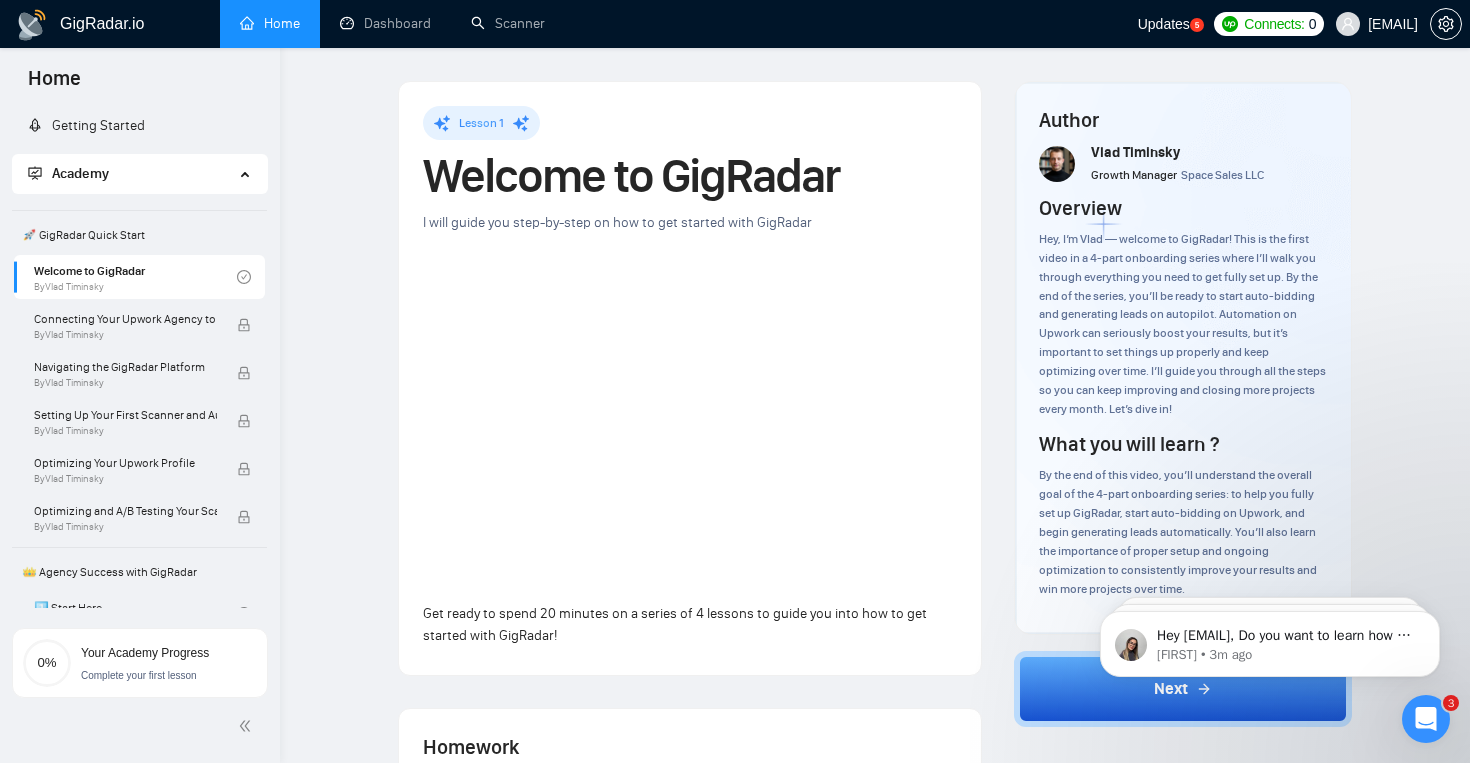 click on "Hey [EMAIL], Do you want to learn how to integrate GigRadar with your CRM of choice? Here are the steps to do so: 1. Navigate to the 'Integrations' tab within your Team Settings., 2. Input the URL endpoint that will receive the webhook payloads., 3. Select GIGRADAR.PROPOSAL.UPDATE to subscribe to proposal updates., 4. Perform a test to ensure connectivity and correct payload reception., 5. Once confirmed, save your webhook to start receiving real-time data. For more details, you can refer to https://help.gigradar.io/en/articles/8803619-connect-gigradar-to-your-crm-or-other-external-systems. 😊 ﻿​ ﻿Video guide: https://www.loom.com/share/b9e3cbcf573a4c3f87292e5d4927bc73?sid=4c751e5a-0599-4515-bba2-fd3f554e356e 🎥 ​﻿ ﻿Please feel free to reach out if you have any further questions about this 🤓 [FIRST] • 3m ago [FIRST] • 3h ago [FIRST] • 2d ago" at bounding box center (1270, 639) 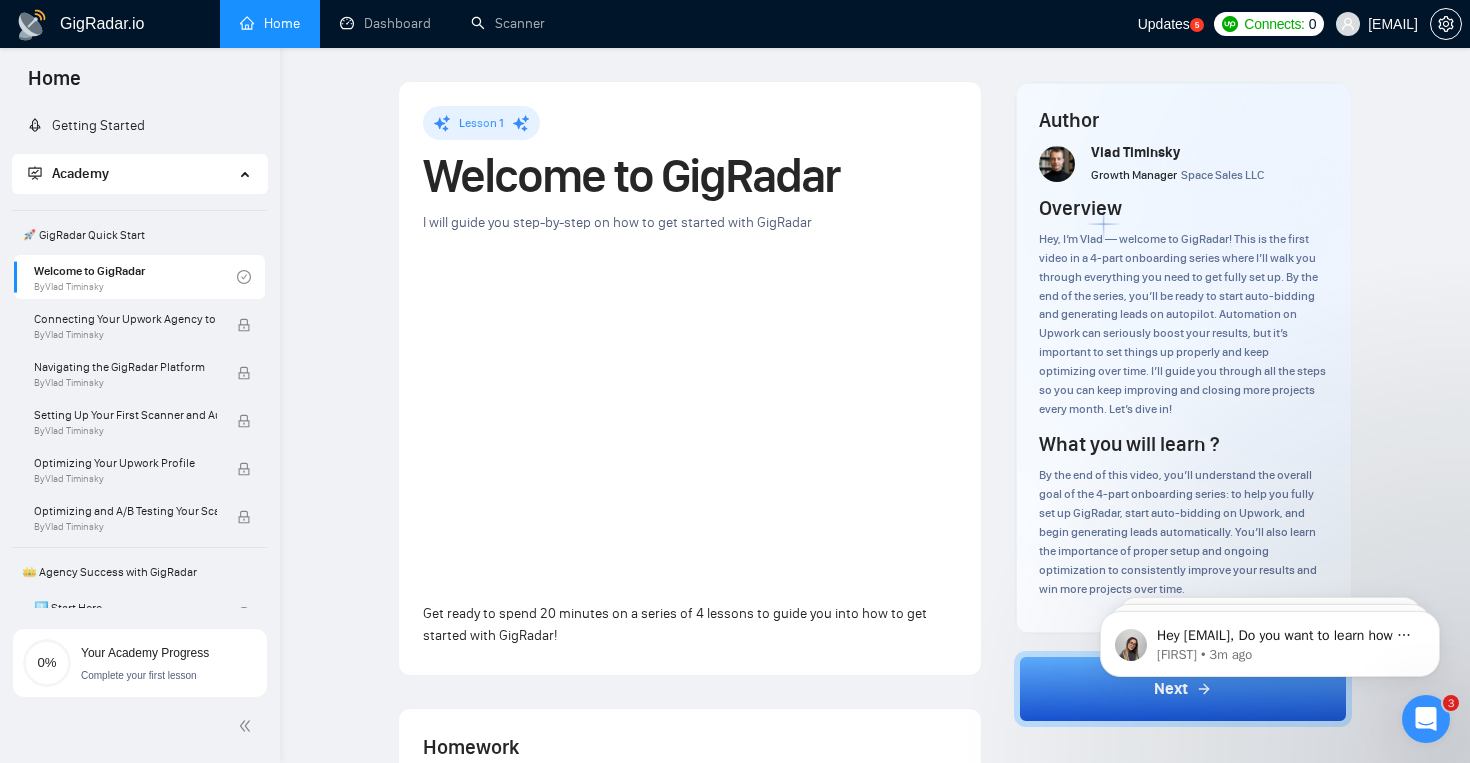 click on "Hey [EMAIL], Do you want to learn how to integrate GigRadar with your CRM of choice? Here are the steps to do so: 1. Navigate to the 'Integrations' tab within your Team Settings., 2. Input the URL endpoint that will receive the webhook payloads., 3. Select GIGRADAR.PROPOSAL.UPDATE to subscribe to proposal updates., 4. Perform a test to ensure connectivity and correct payload reception., 5. Once confirmed, save your webhook to start receiving real-time data. For more details, you can refer to https://help.gigradar.io/en/articles/8803619-connect-gigradar-to-your-crm-or-other-external-systems. 😊 ﻿​ ﻿Video guide: https://www.loom.com/share/b9e3cbcf573a4c3f87292e5d4927bc73?sid=4c751e5a-0599-4515-bba2-fd3f554e356e 🎥 ​﻿ ﻿Please feel free to reach out if you have any further questions about this 🤓 [FIRST] • 3m ago [FIRST] • 3h ago [FIRST] • 2d ago" at bounding box center (1270, 639) 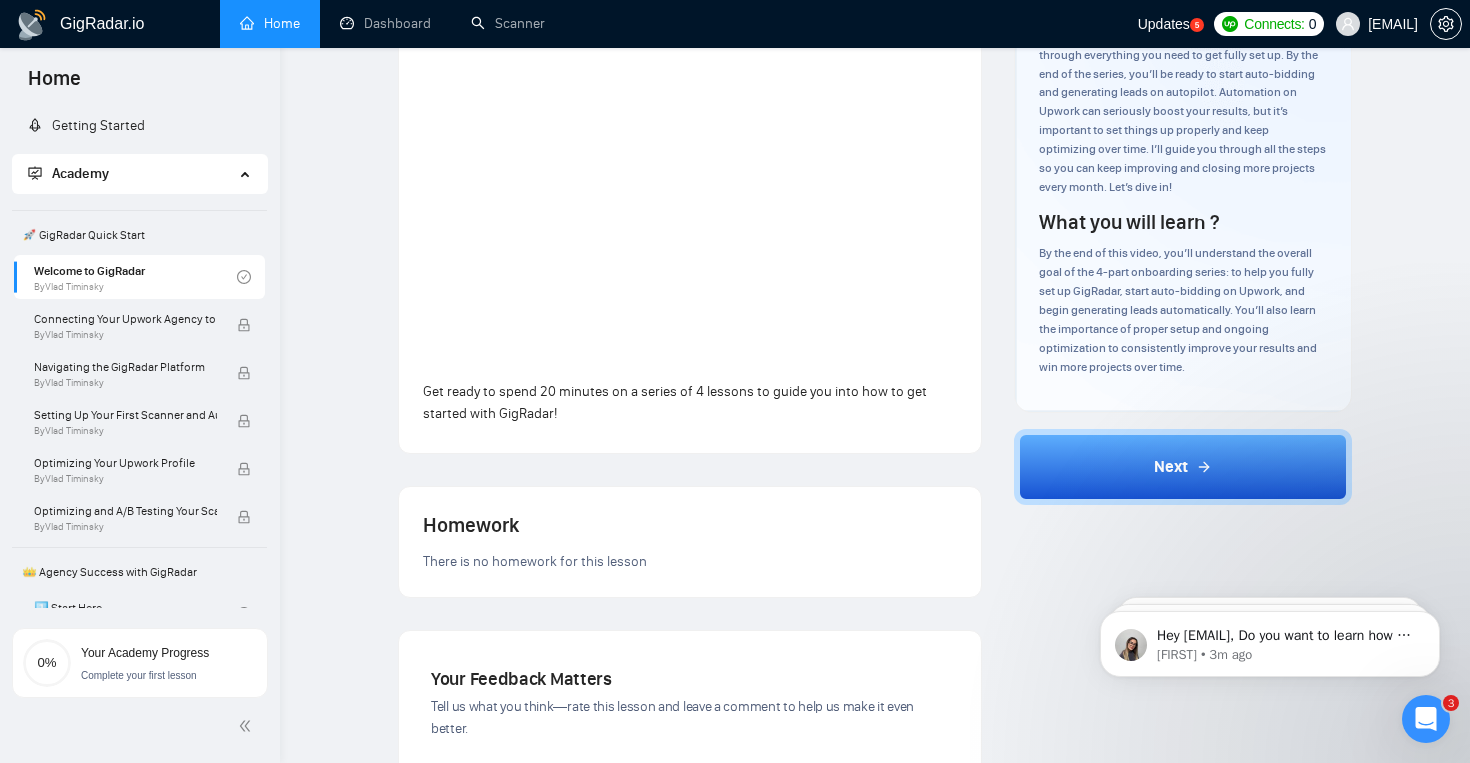 scroll, scrollTop: 190, scrollLeft: 0, axis: vertical 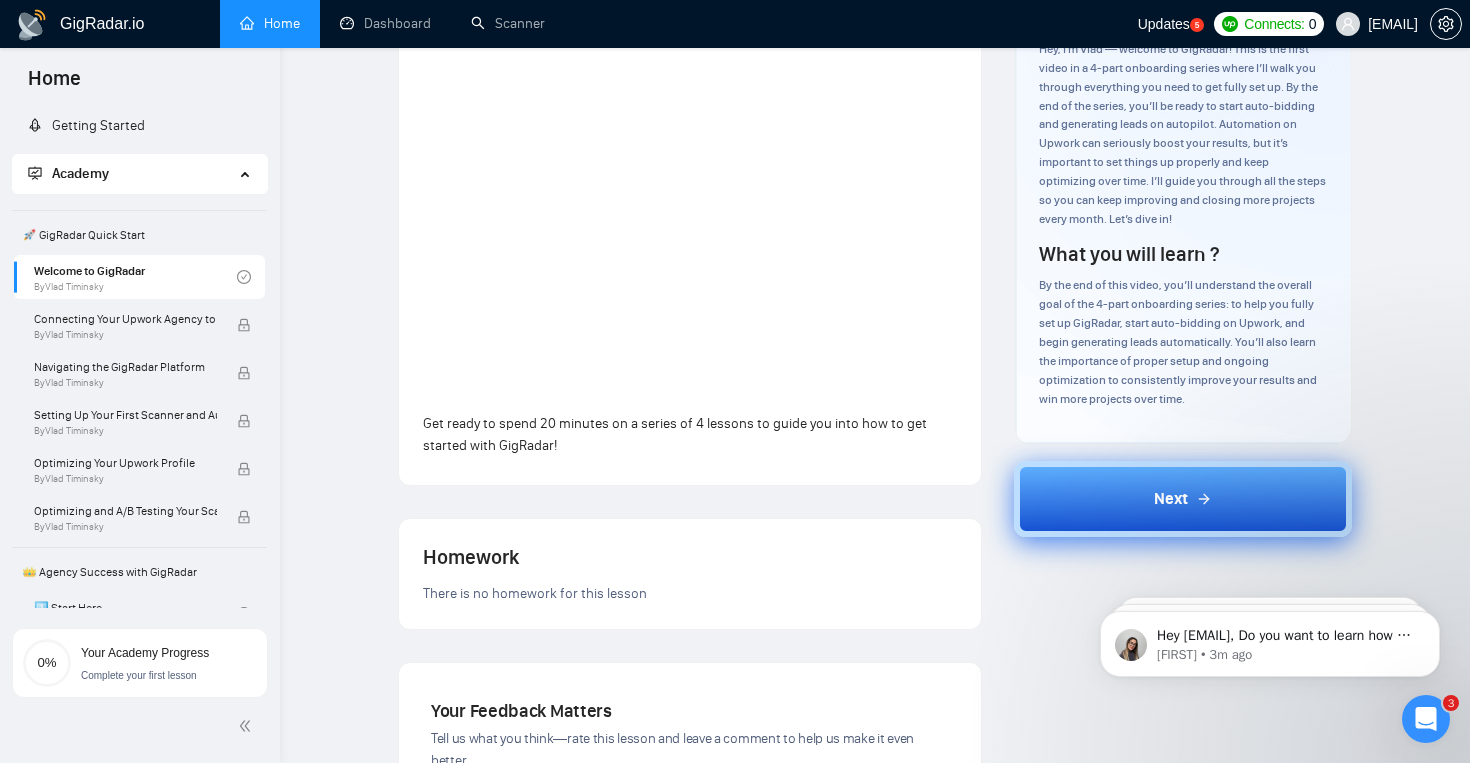 click on "Next" at bounding box center [1183, 499] 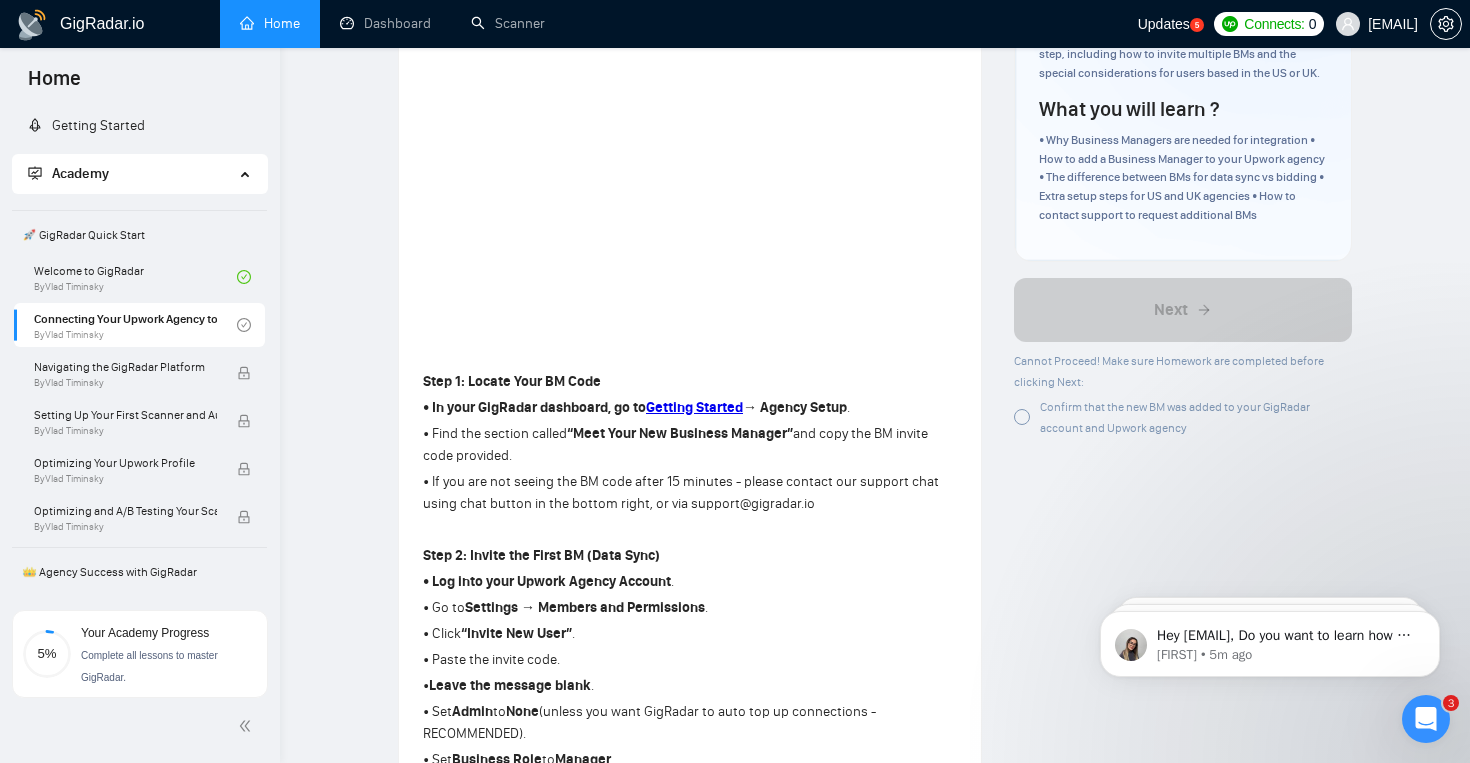 scroll, scrollTop: 317, scrollLeft: 0, axis: vertical 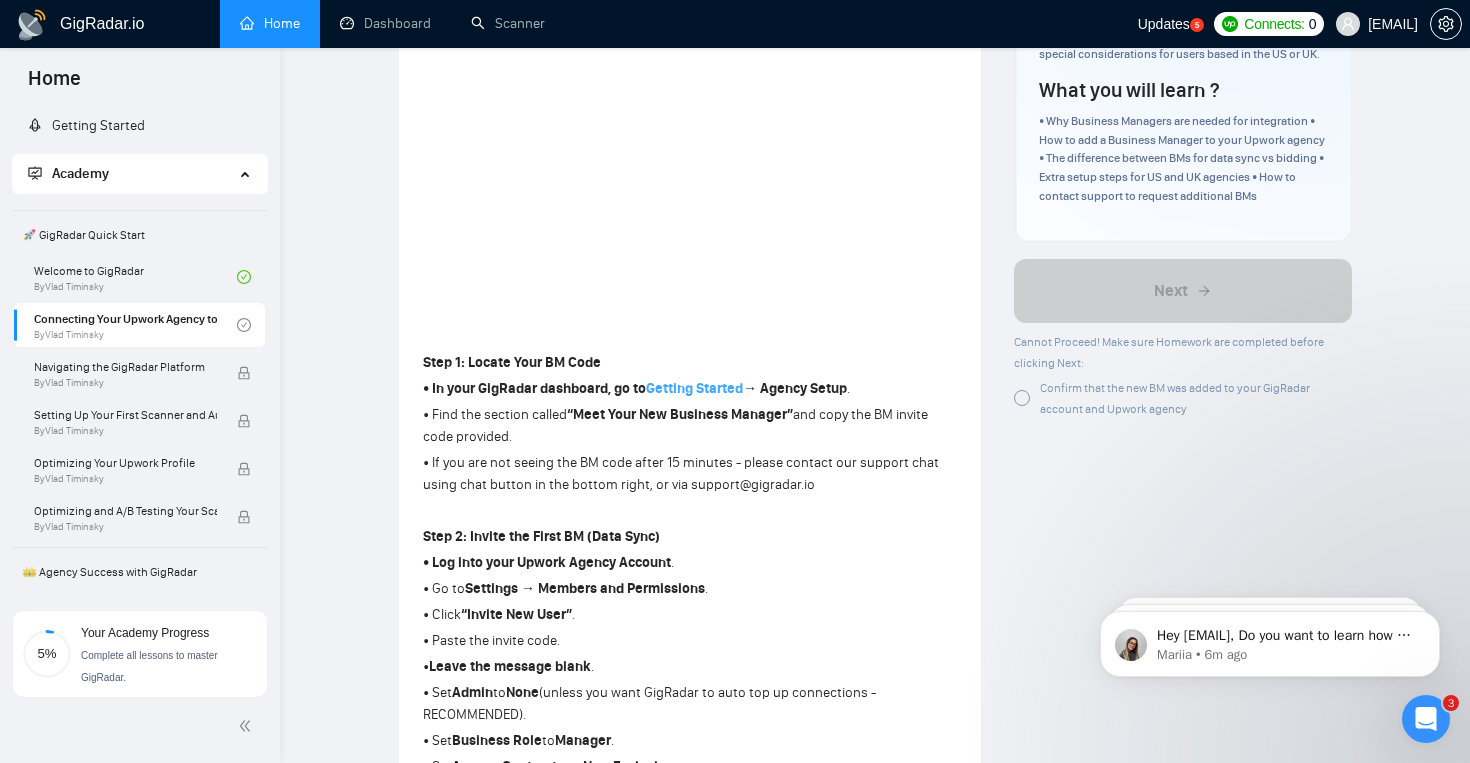 click on "Getting Started" at bounding box center [694, 388] 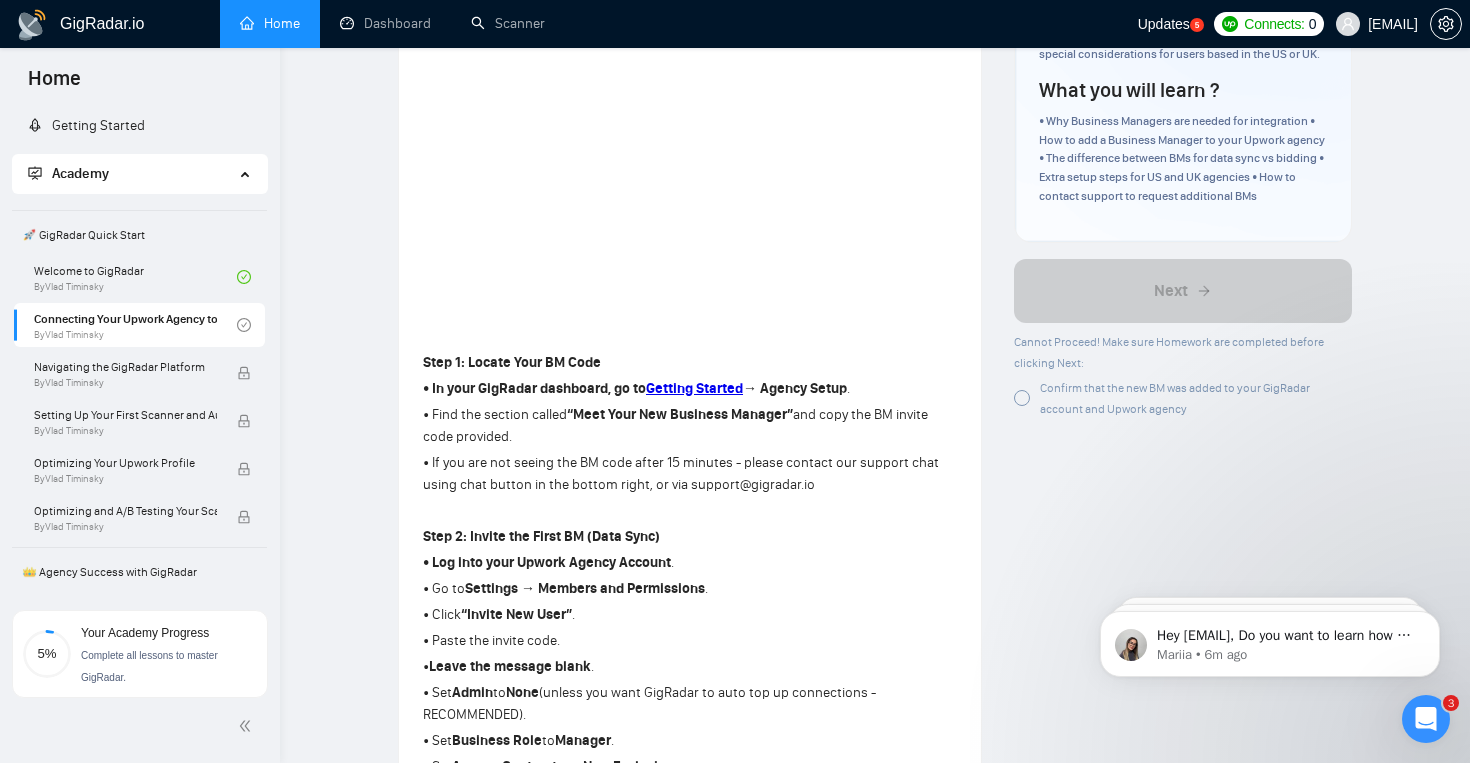 click on "GigRadar.io" at bounding box center (102, 24) 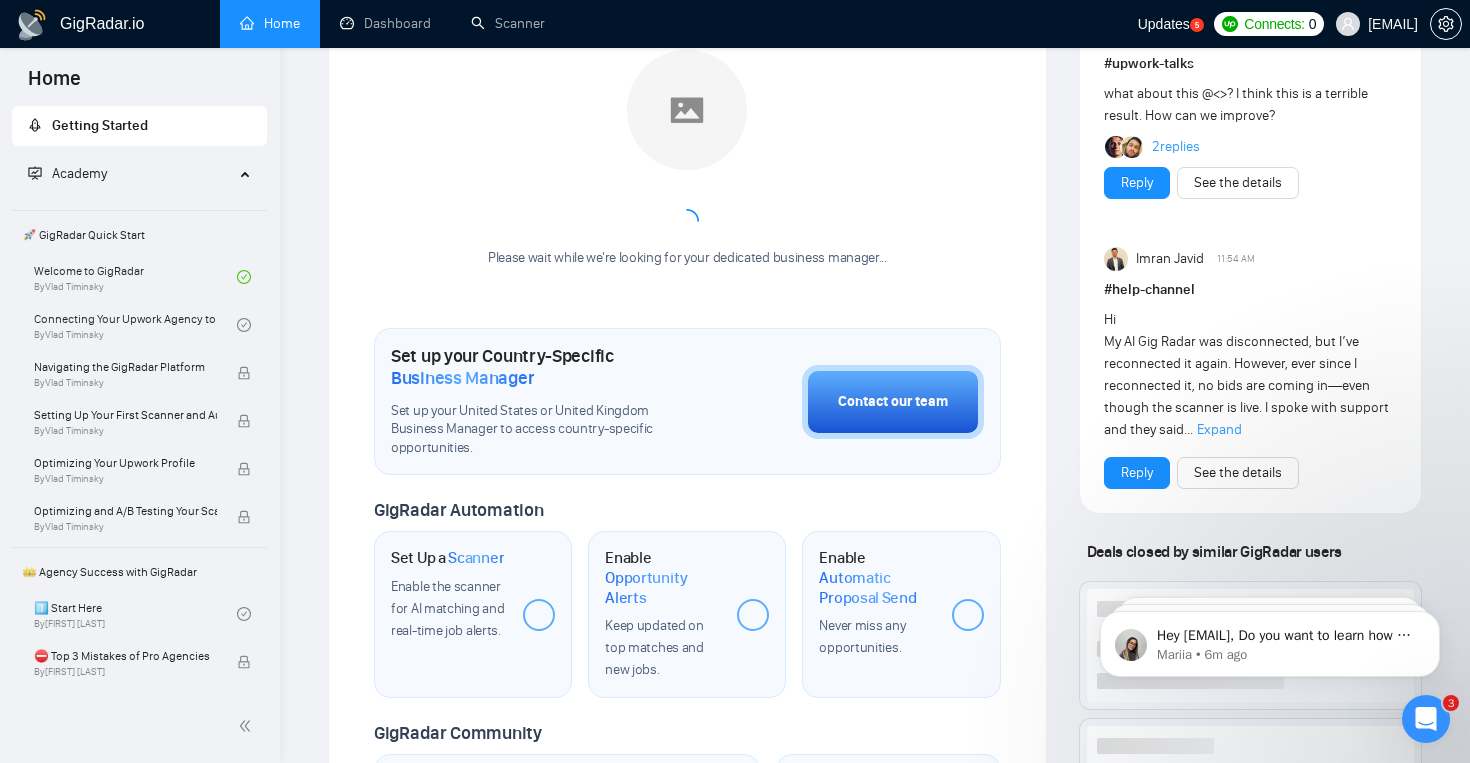 scroll, scrollTop: 0, scrollLeft: 0, axis: both 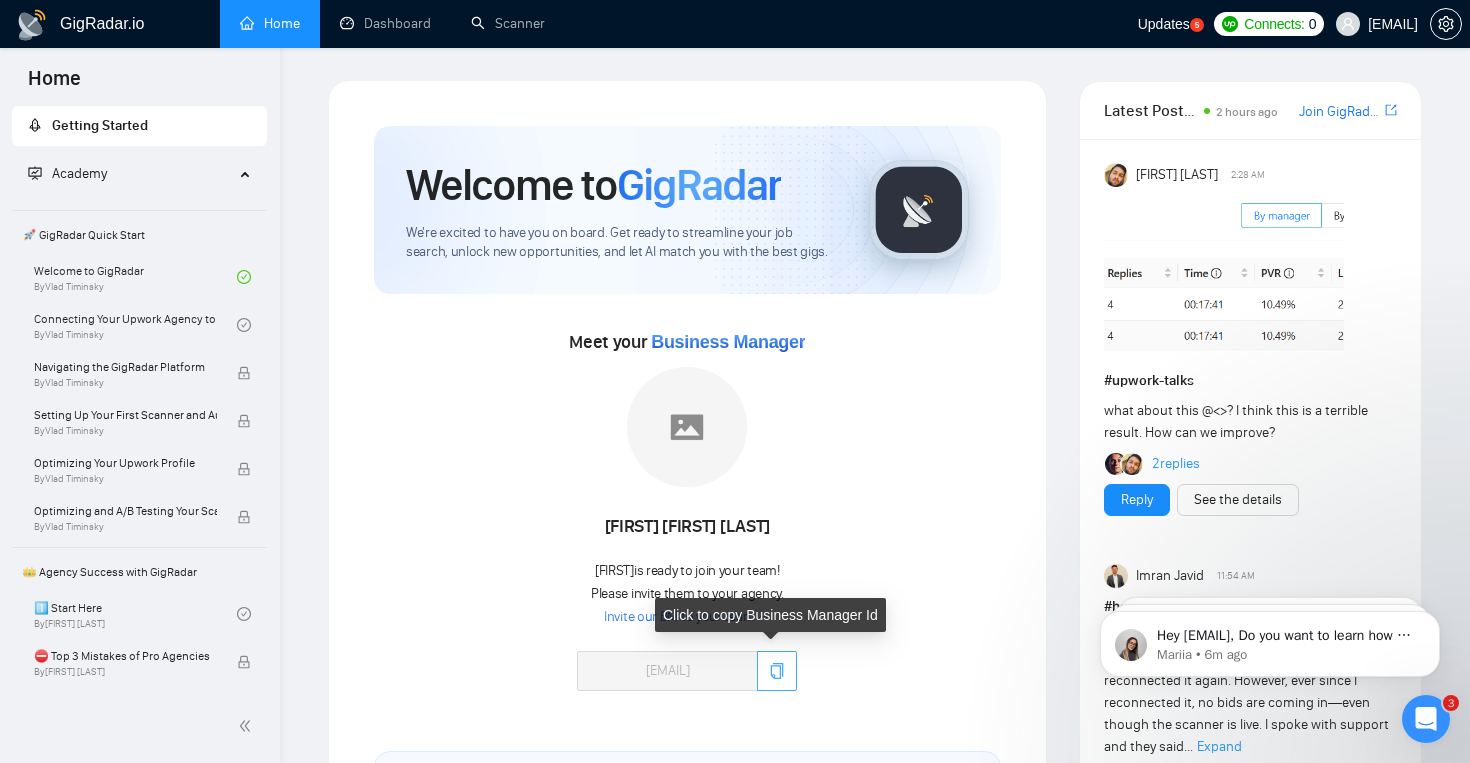 click at bounding box center (777, 671) 